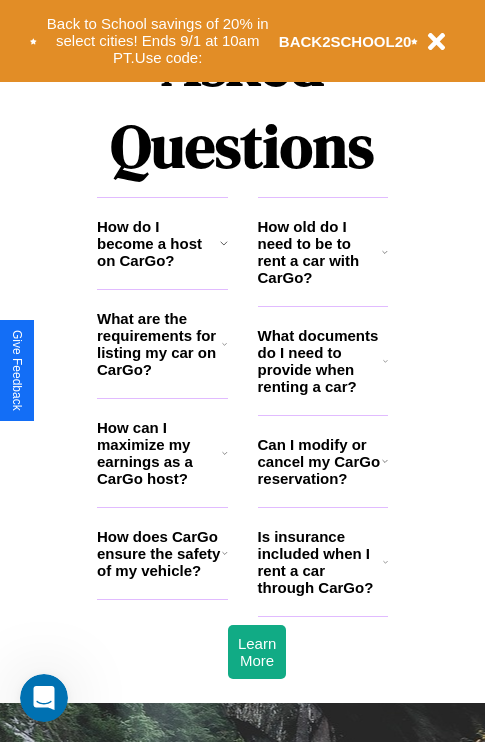 scroll, scrollTop: 2423, scrollLeft: 0, axis: vertical 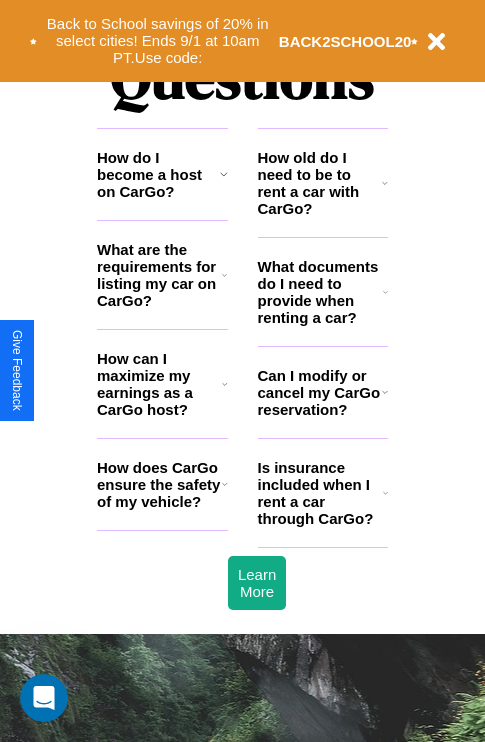 click on "How old do I need to be to rent a car with CarGo?" at bounding box center [320, 183] 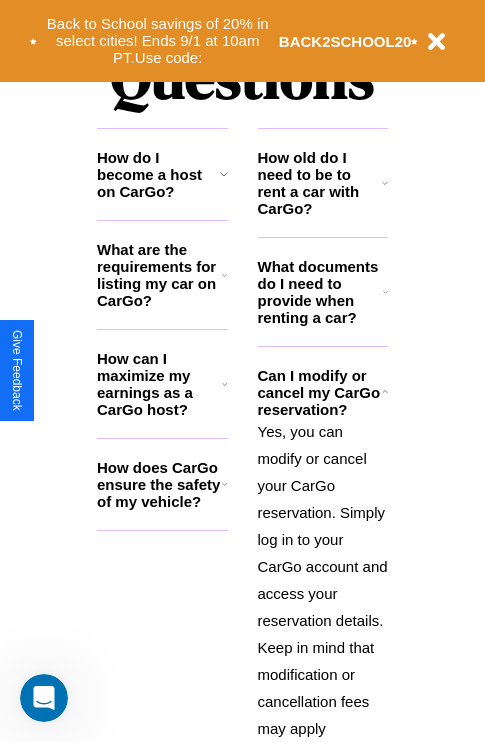 click on "How do I become a host on CarGo?" at bounding box center [158, 174] 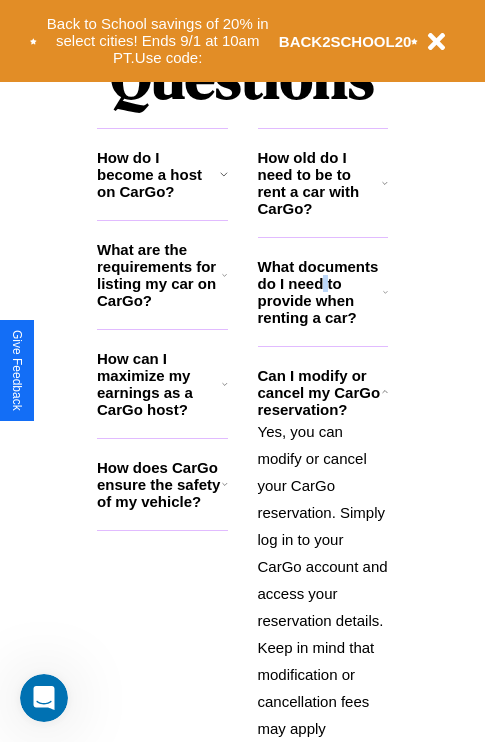 click on "What documents do I need to provide when renting a car?" at bounding box center (321, 292) 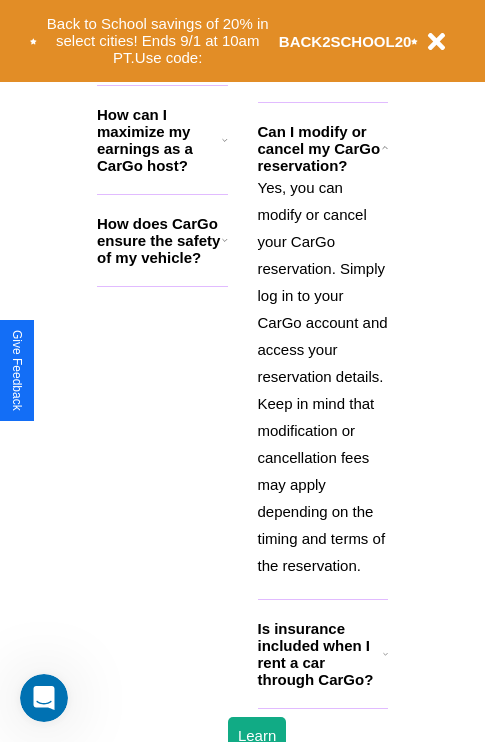 click on "Is insurance included when I rent a car through CarGo?" at bounding box center [320, 654] 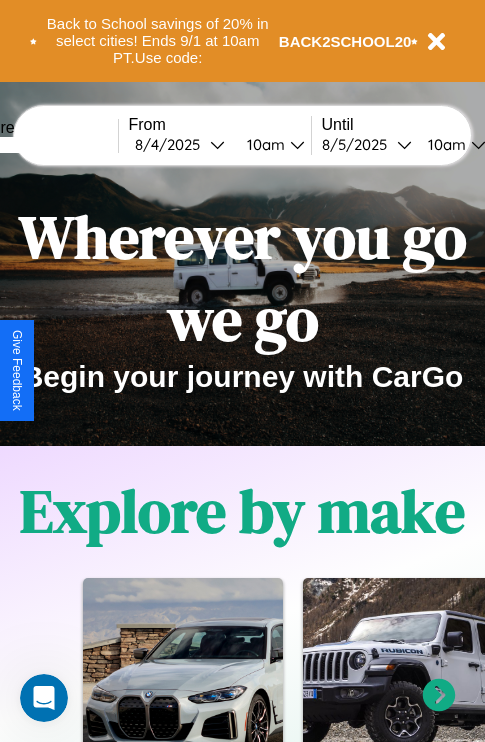 scroll, scrollTop: 0, scrollLeft: 0, axis: both 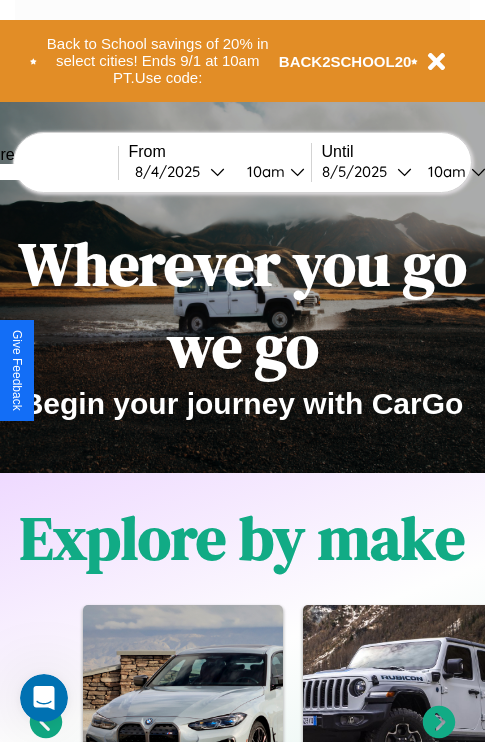 click at bounding box center (43, 172) 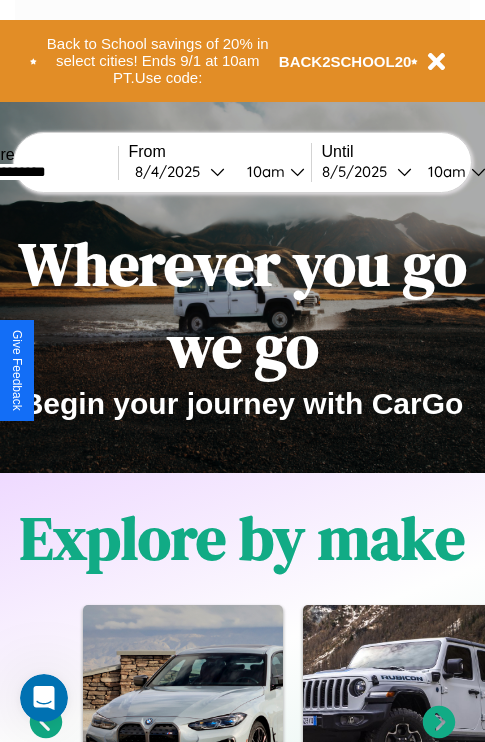 type on "**********" 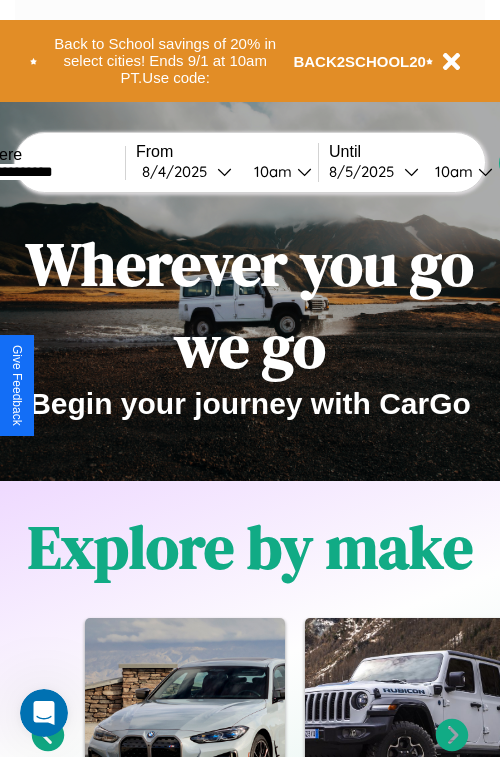 select on "*" 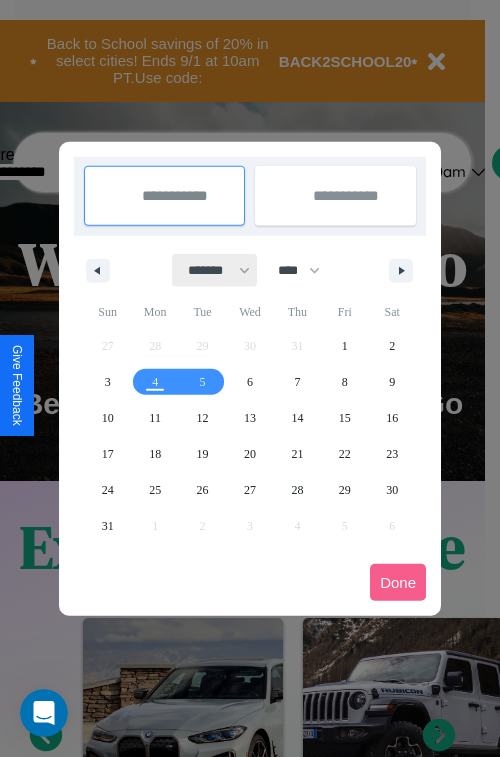 click on "******* ******** ***** ***** *** **** **** ****** ********* ******* ******** ********" at bounding box center [215, 270] 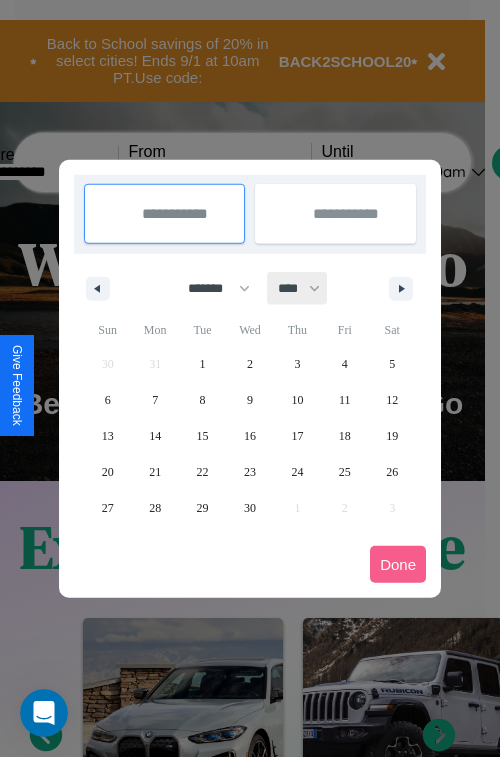 click on "**** **** **** **** **** **** **** **** **** **** **** **** **** **** **** **** **** **** **** **** **** **** **** **** **** **** **** **** **** **** **** **** **** **** **** **** **** **** **** **** **** **** **** **** **** **** **** **** **** **** **** **** **** **** **** **** **** **** **** **** **** **** **** **** **** **** **** **** **** **** **** **** **** **** **** **** **** **** **** **** **** **** **** **** **** **** **** **** **** **** **** **** **** **** **** **** **** **** **** **** **** **** **** **** **** **** **** **** **** **** **** **** **** **** **** **** **** **** **** **** ****" at bounding box center [298, 288] 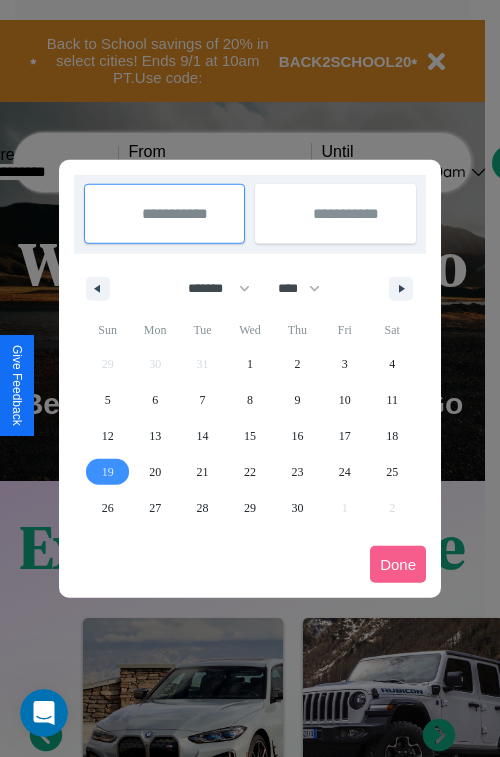 click on "19" at bounding box center [108, 472] 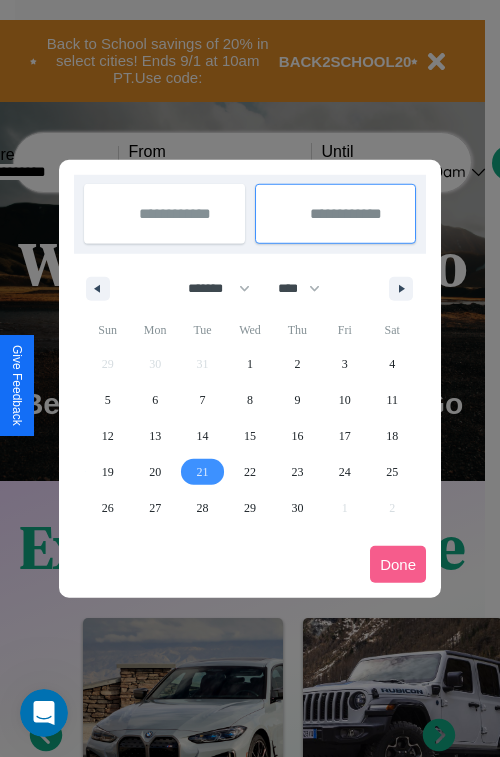 click on "21" at bounding box center (203, 472) 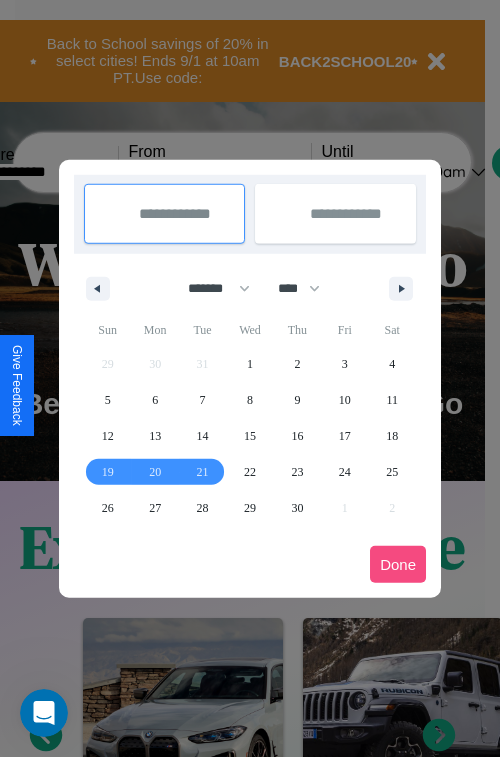 click on "Done" at bounding box center [398, 564] 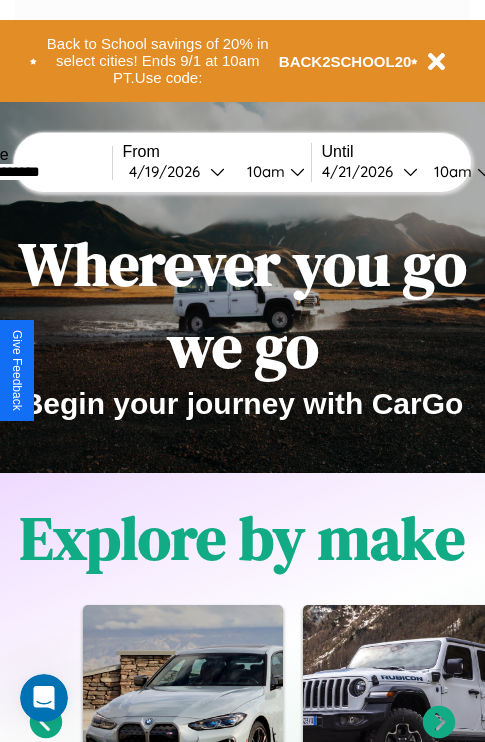 scroll, scrollTop: 0, scrollLeft: 74, axis: horizontal 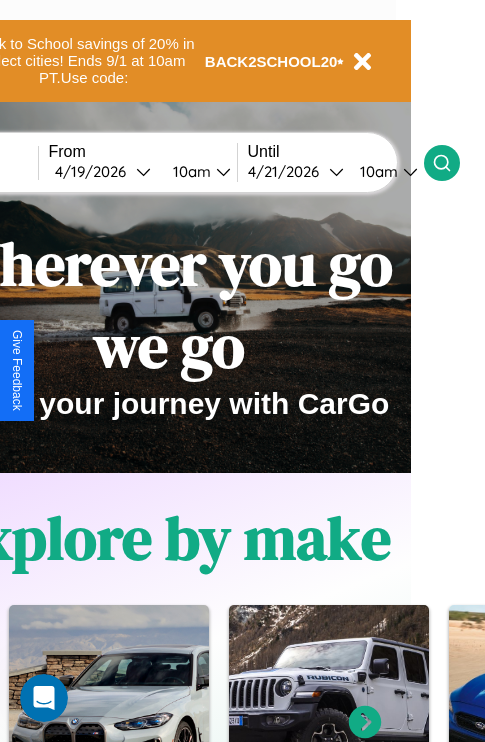 click 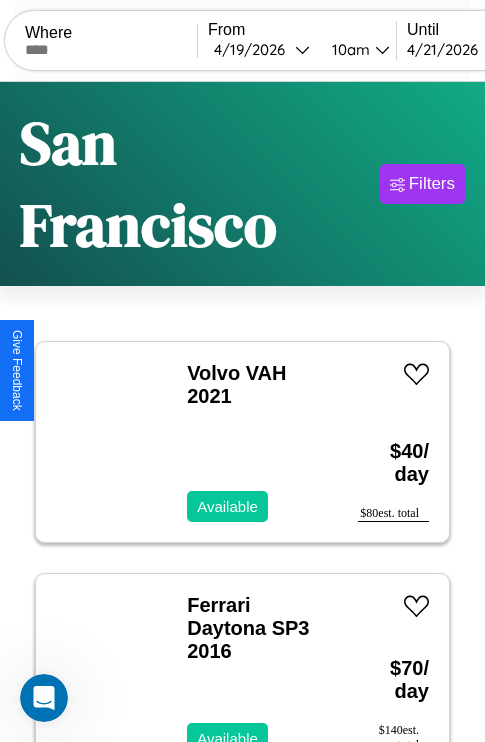 scroll, scrollTop: 96, scrollLeft: 0, axis: vertical 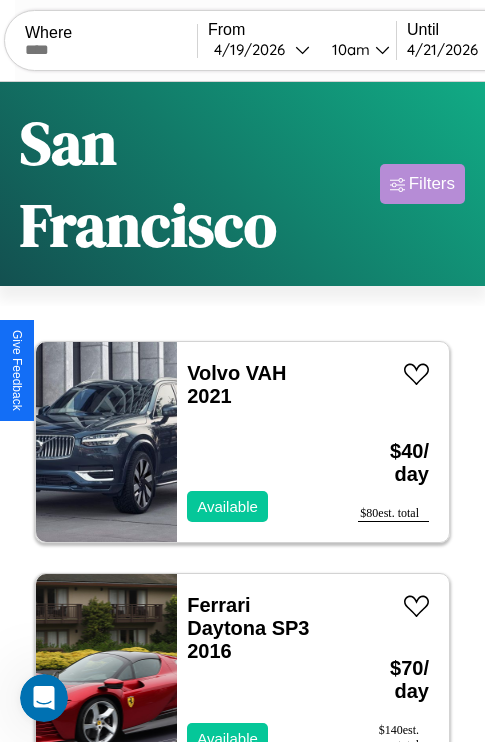 click on "Filters" at bounding box center (432, 184) 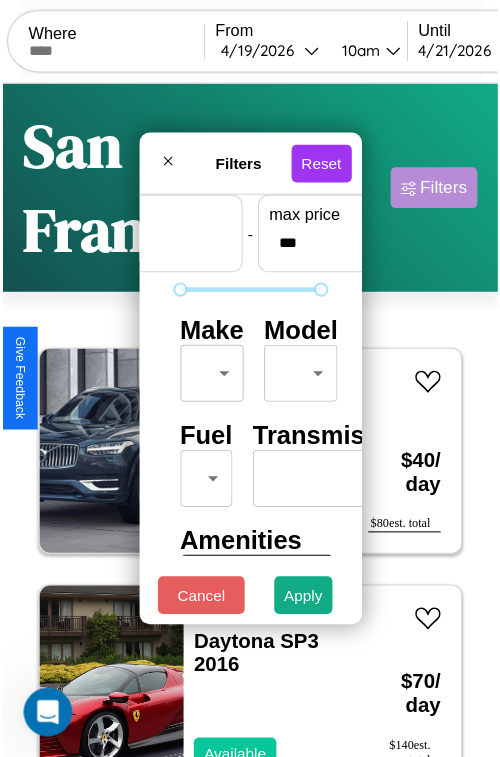 scroll, scrollTop: 59, scrollLeft: 0, axis: vertical 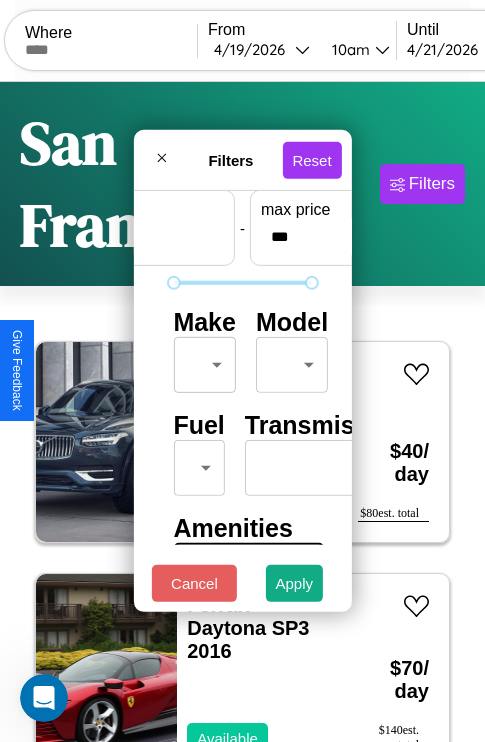 click on "CarGo Where From [DATE] 10am Until [DATE] 10am Become a Host Login Sign Up [CITY] Filters 25 cars in this area These cars can be picked up in this city. Volvo VAH 2021 Available $ 40 / day $ 80 est. total Ferrari Daytona SP3 2016 Available $ 70 / day $ 140 est. total GMC Magna Van 2017 Unavailable $ 150 / day $ 300 est. total Chrysler Daytona 2023 Available $ 100 / day $ 200 est. total Chrysler Pacifica 2021 Unavailable $ 200 / day $ 400 est. total Lexus TX 2018 Unavailable $ 180 / day $ 360 est. total Tesla Semi 2014 Available $ 60 / day $ 120 est. total Chevrolet Cruze 2024 Available $ 60 / day $ 120 est. total Kia K4 2020 Available $ 110 / day $ 220 est. total Honda Clarity 2018 Available $ 70 / day $ 140 est. total Maserati Ghibli 2016 Available $ 110 / day $ 220 est. total Bentley A [LAST] GT Bentley 2022 Available $ 100 / day $ 200 est. total Chrysler Crossfire 2017 Available $ 50 / day $ 100 est. total" at bounding box center [242, 453] 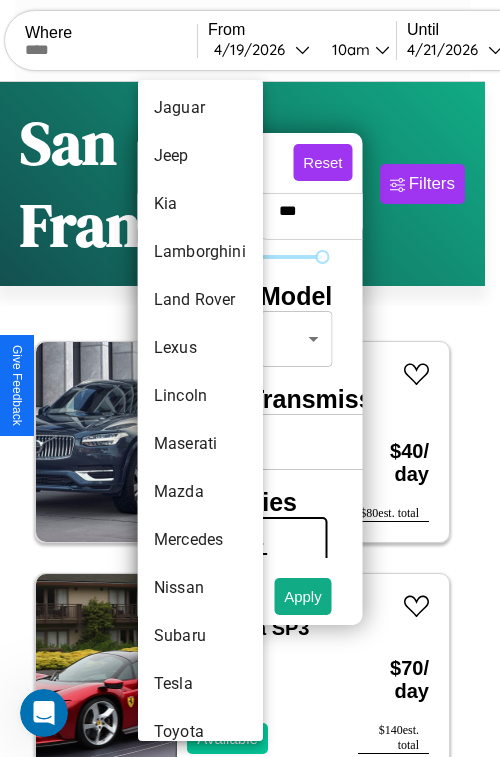 scroll, scrollTop: 1046, scrollLeft: 0, axis: vertical 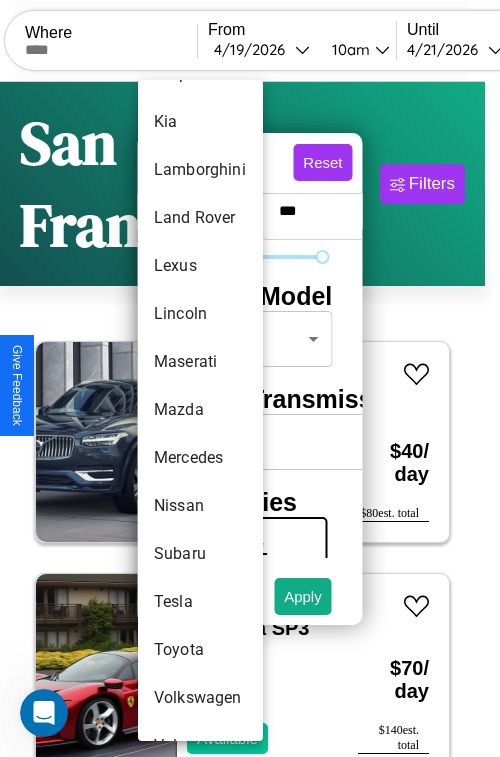 click on "Mazda" at bounding box center [200, 410] 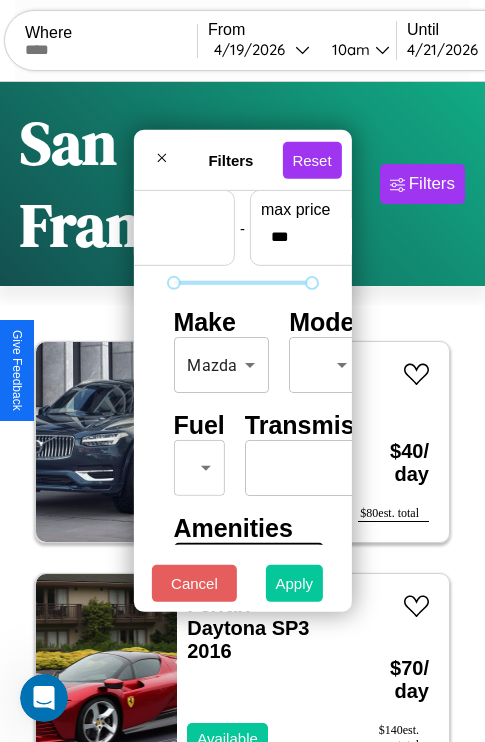 click on "Apply" at bounding box center [295, 583] 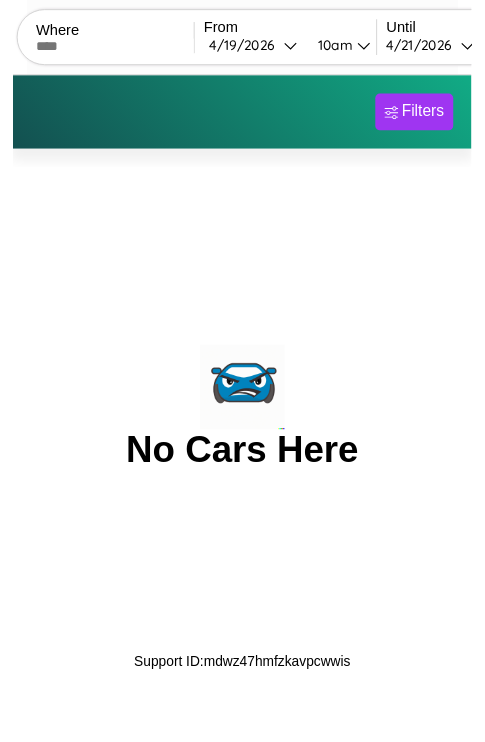 scroll, scrollTop: 0, scrollLeft: 0, axis: both 